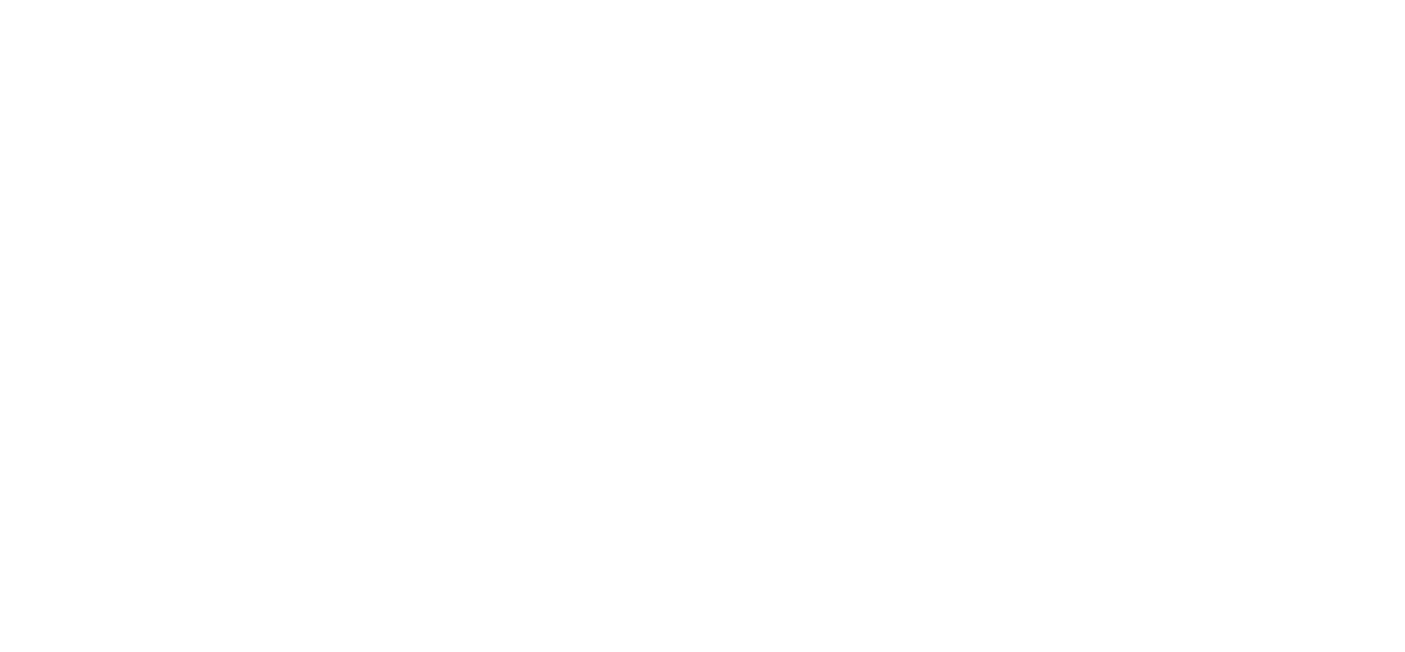 scroll, scrollTop: 0, scrollLeft: 0, axis: both 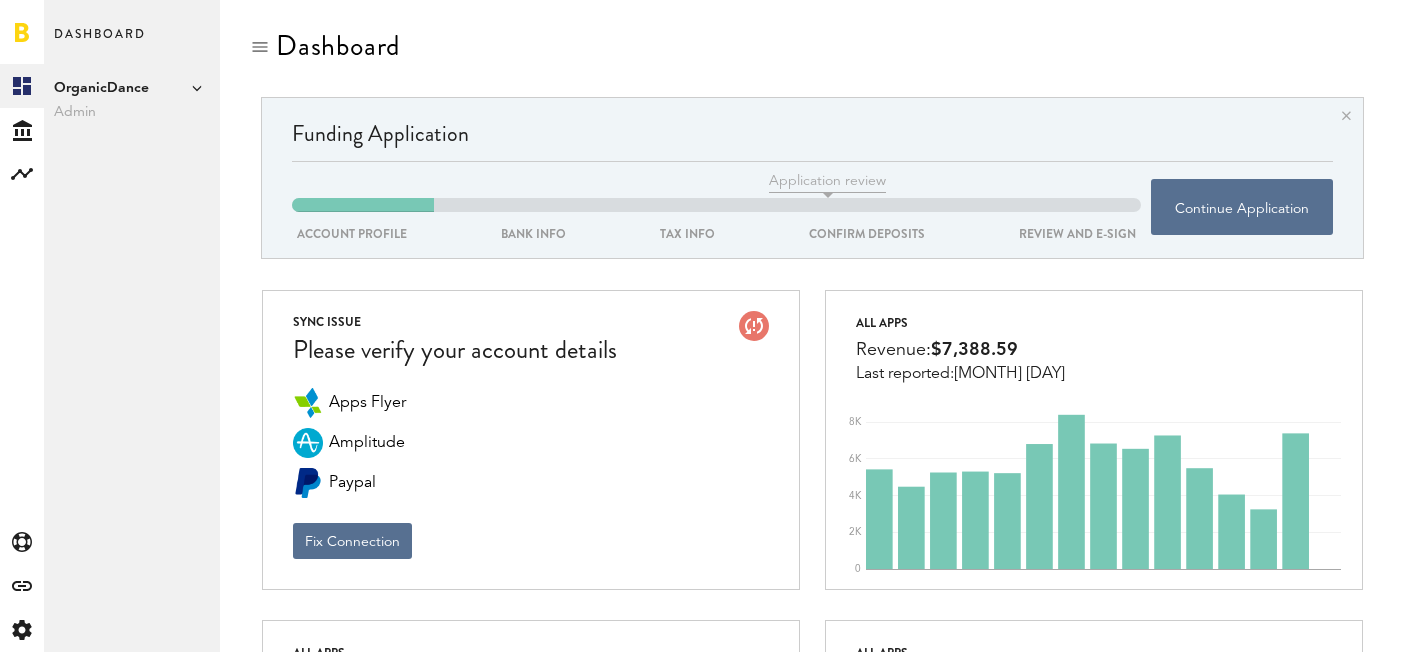click on "OrganicDance" at bounding box center (132, 88) 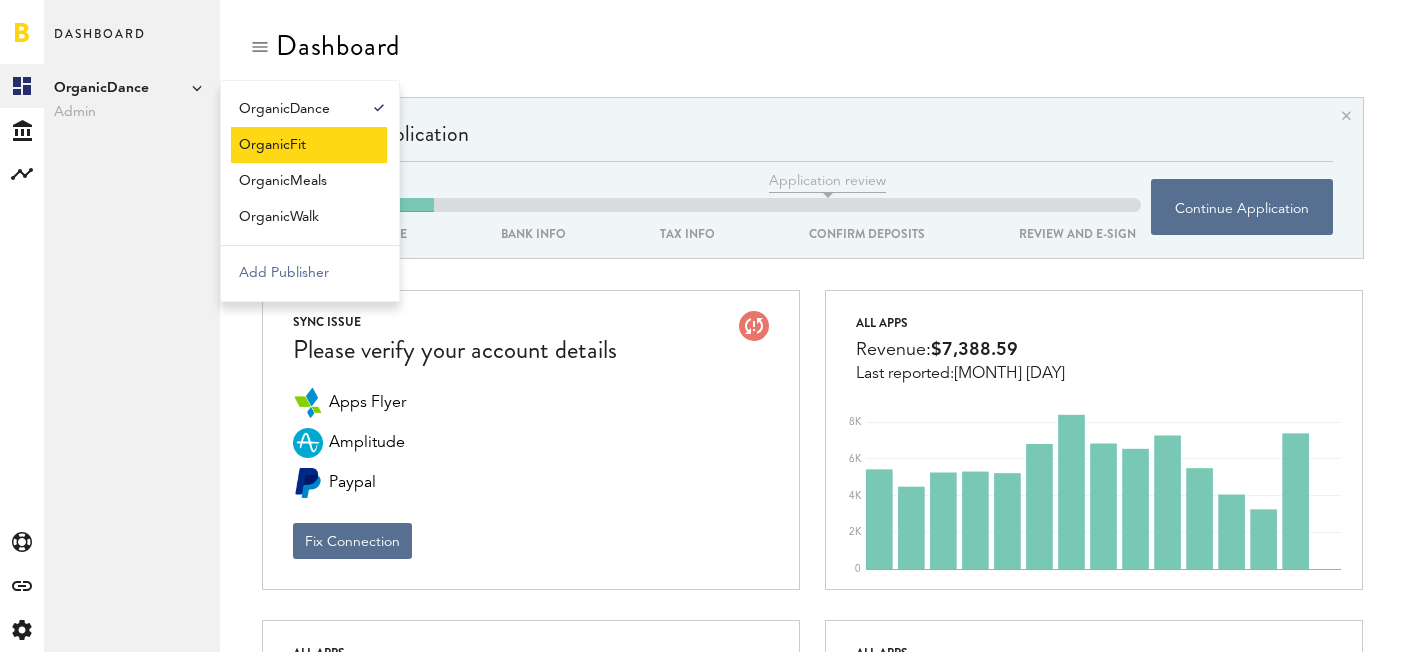 click on "OrganicFit" at bounding box center [309, 145] 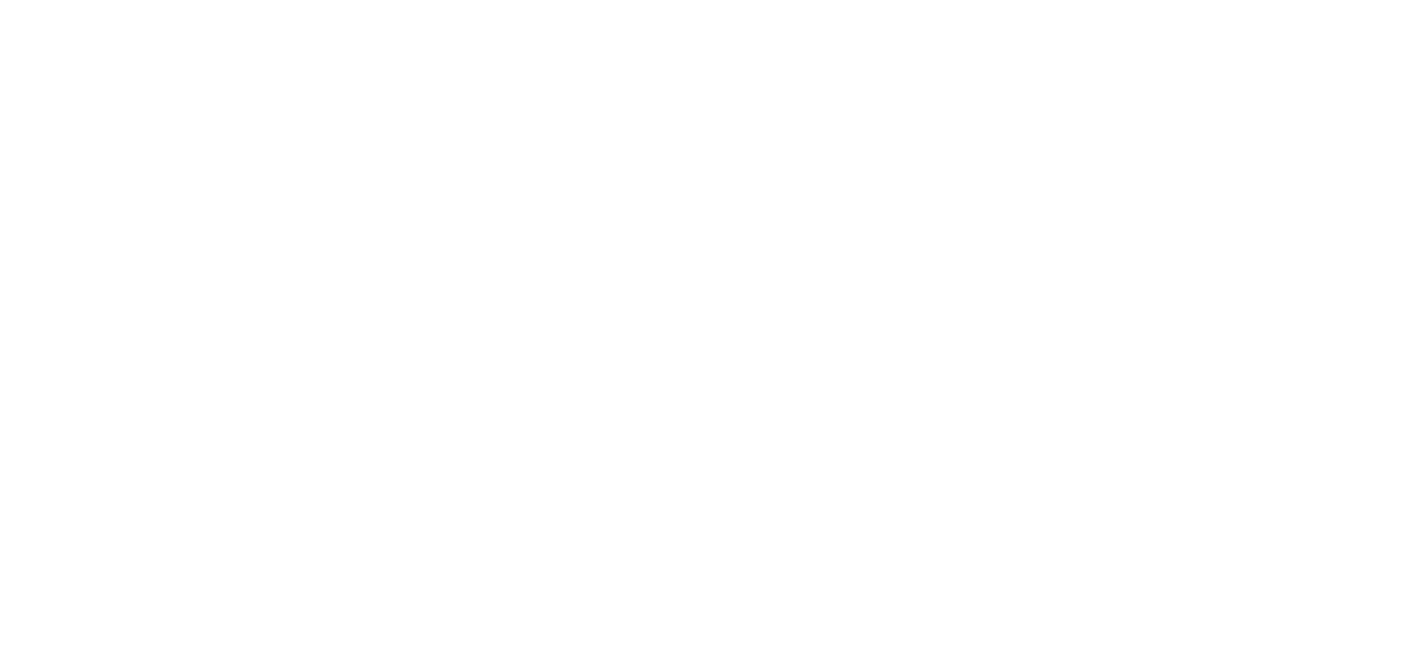 scroll, scrollTop: 0, scrollLeft: 0, axis: both 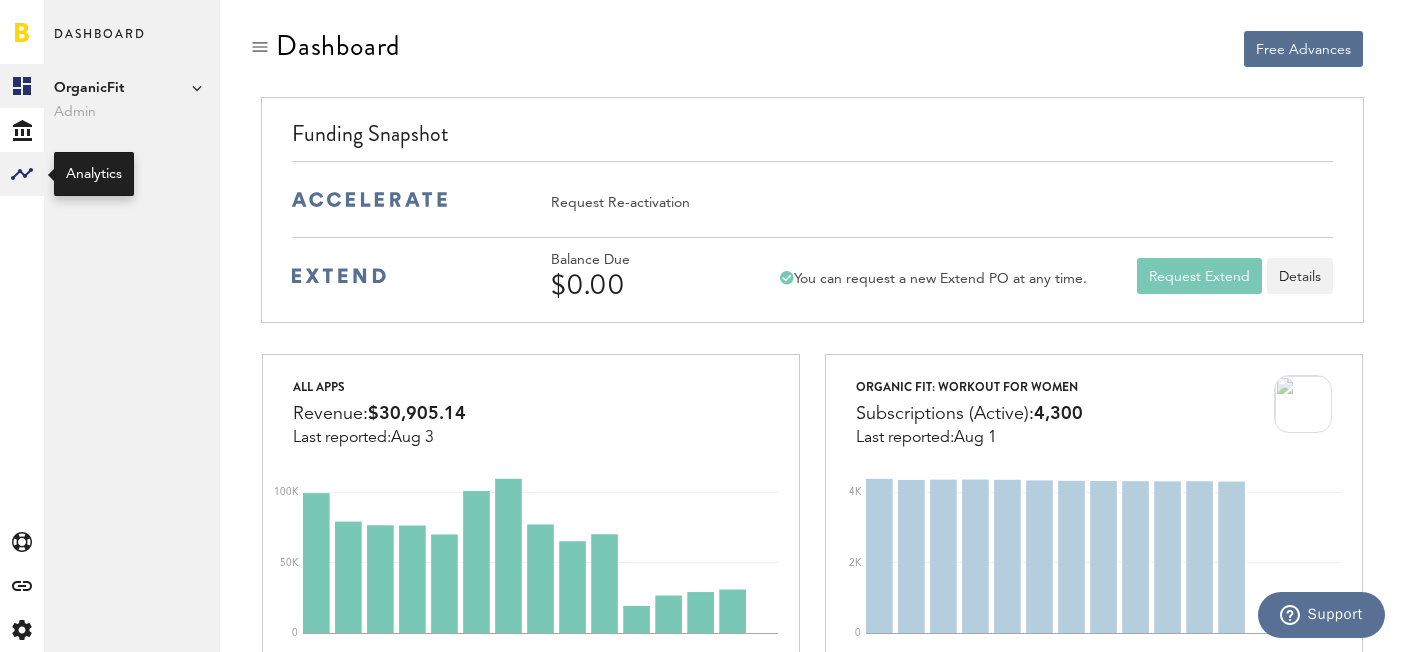 click 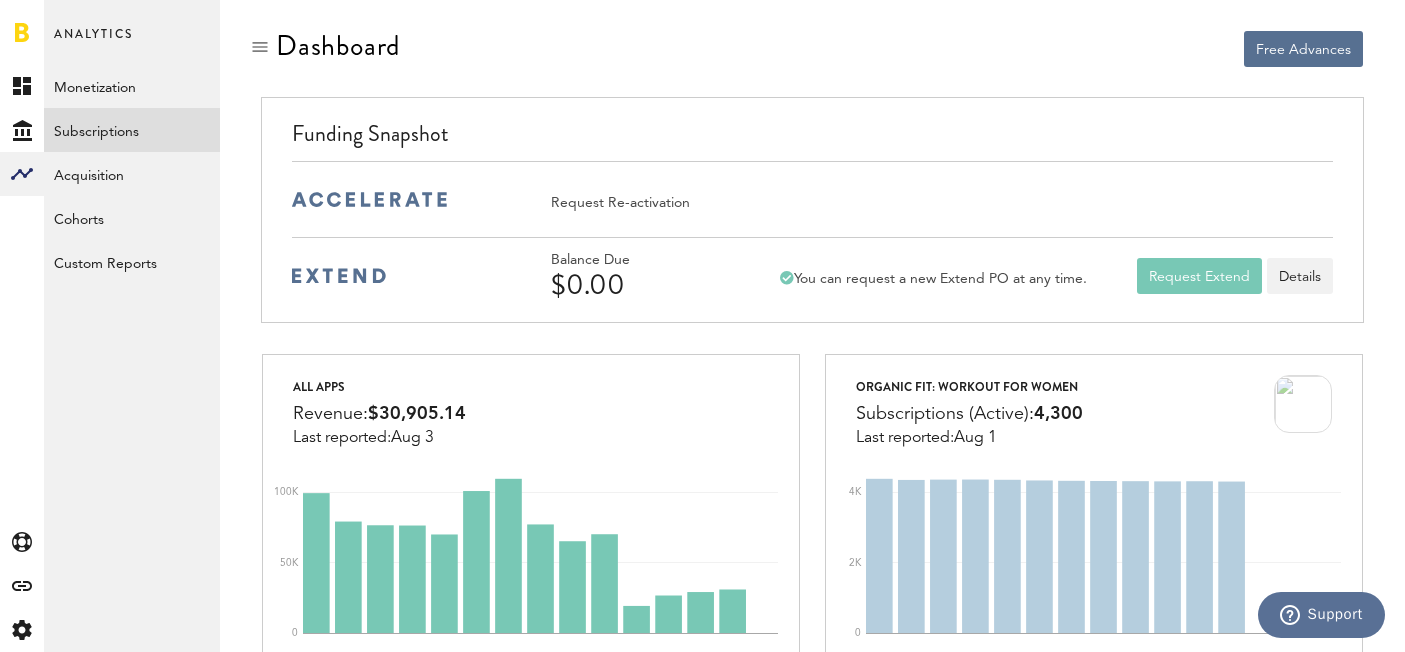 click on "Subscriptions" at bounding box center (132, 130) 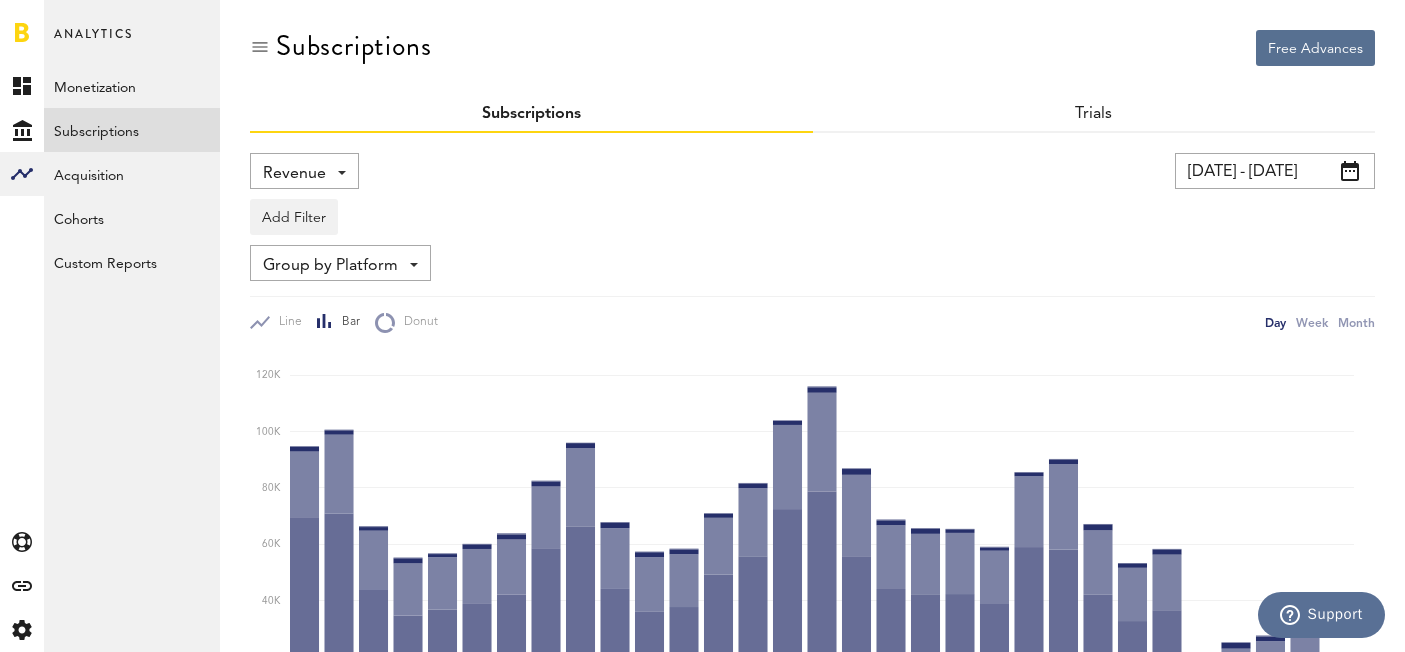 click on "Revenue                                 Revenue                     MRR                     Actives                     Trial Status                     Billing Retries                     New Subscriptions                     Renewals                     New/Renewals                     New/Renewals with Intro/Promo                     Returns                     Cancellations" at bounding box center [304, 171] 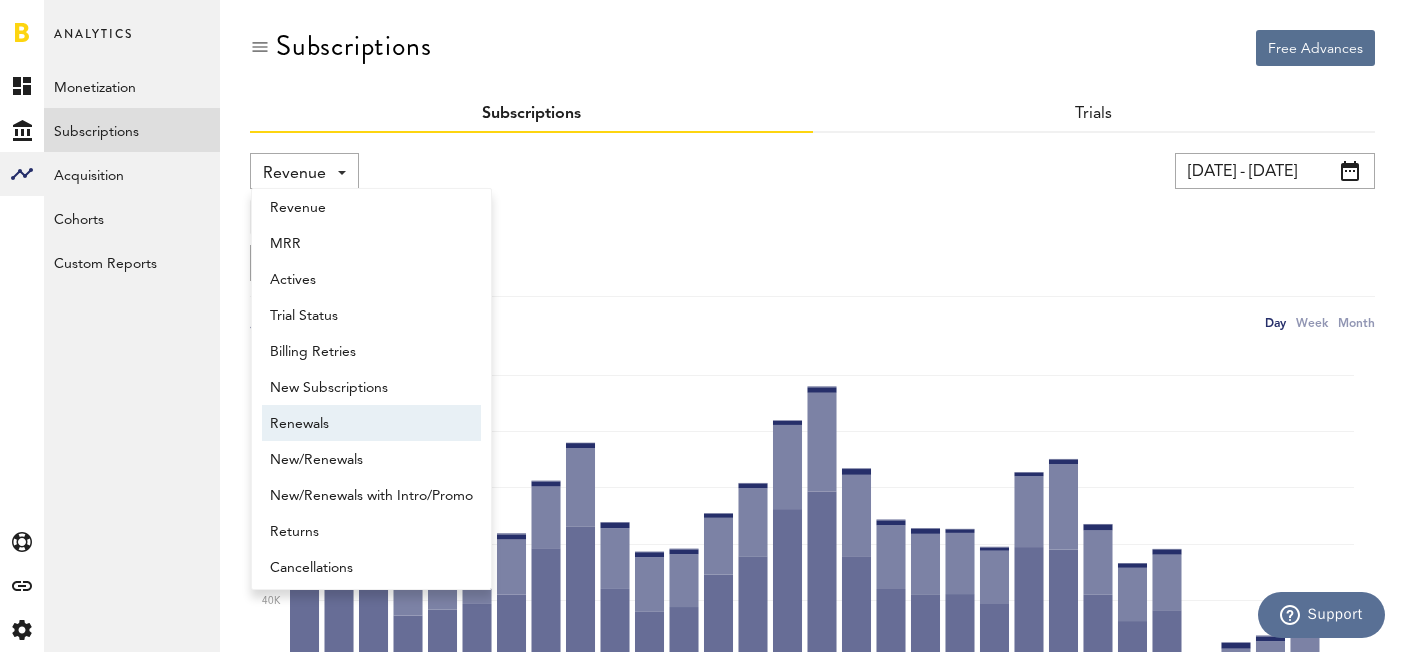 click on "Analytics          Monetization               Subscriptions               Acquisition               Cohorts               Custom Reports                           OrganicDance      OrganicFit              OrganicMeals           OrganicWalk           Add Publisher" at bounding box center (132, 326) 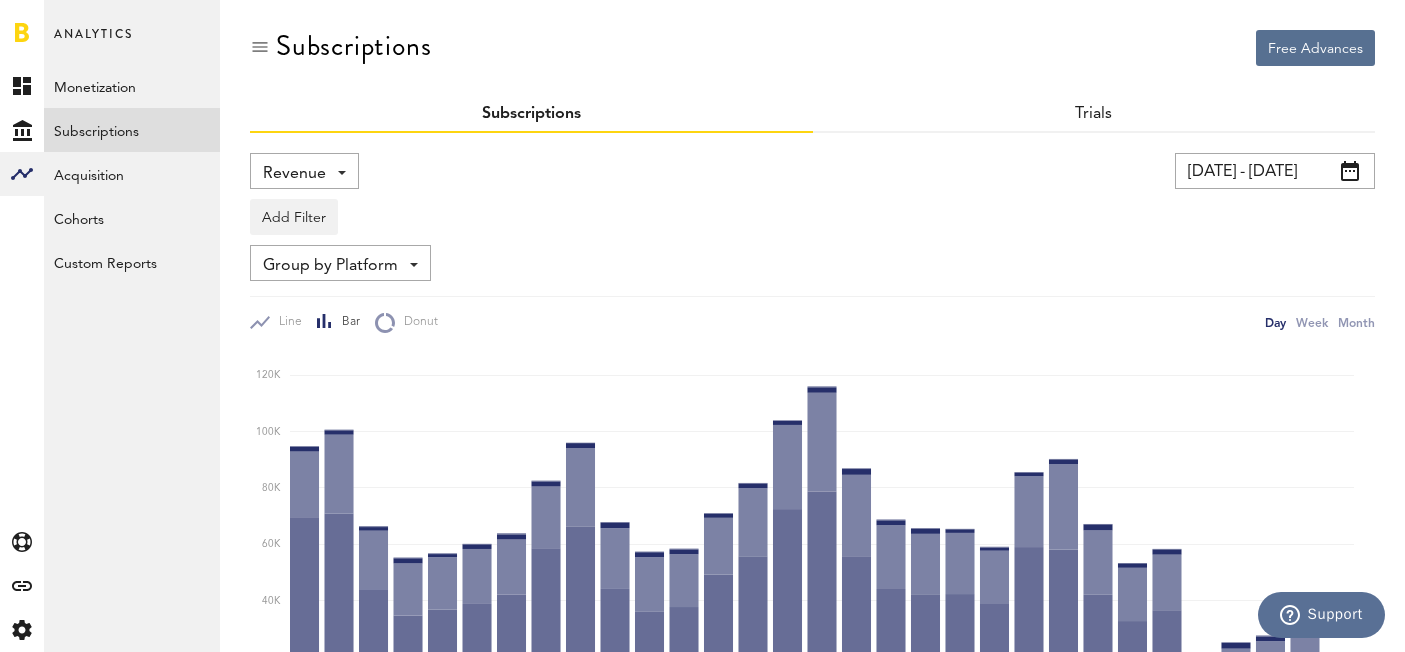 click on "Revenue" at bounding box center [294, 174] 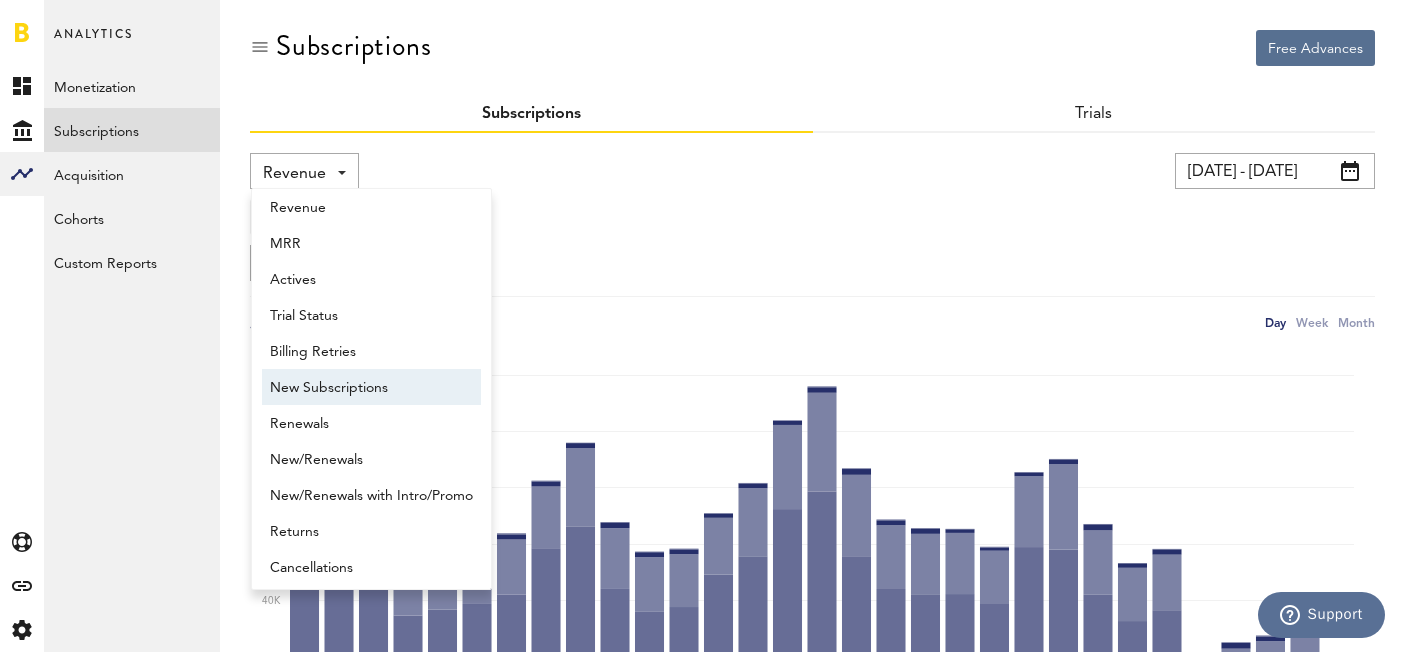 click on "New Subscriptions" at bounding box center (371, 388) 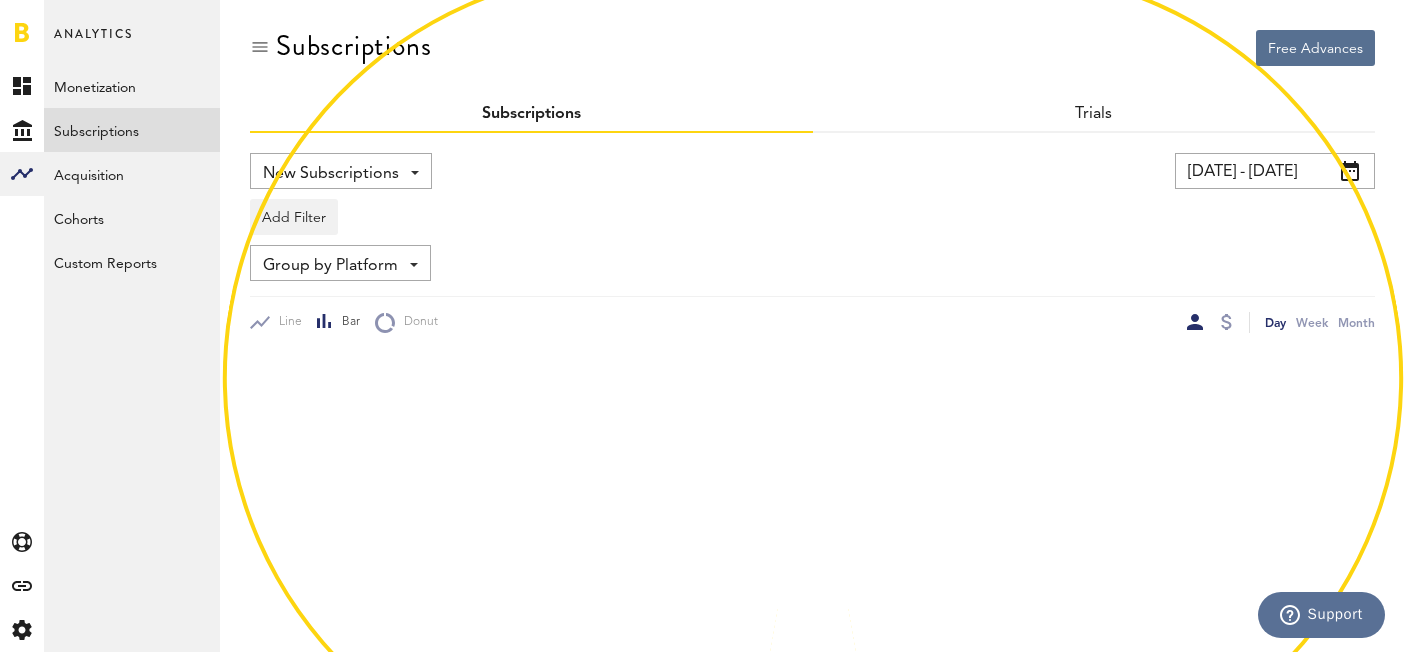 click on "Add Filter         Platforms   Apps   Subscriptions   Subscription durations   Countries" at bounding box center [812, 212] 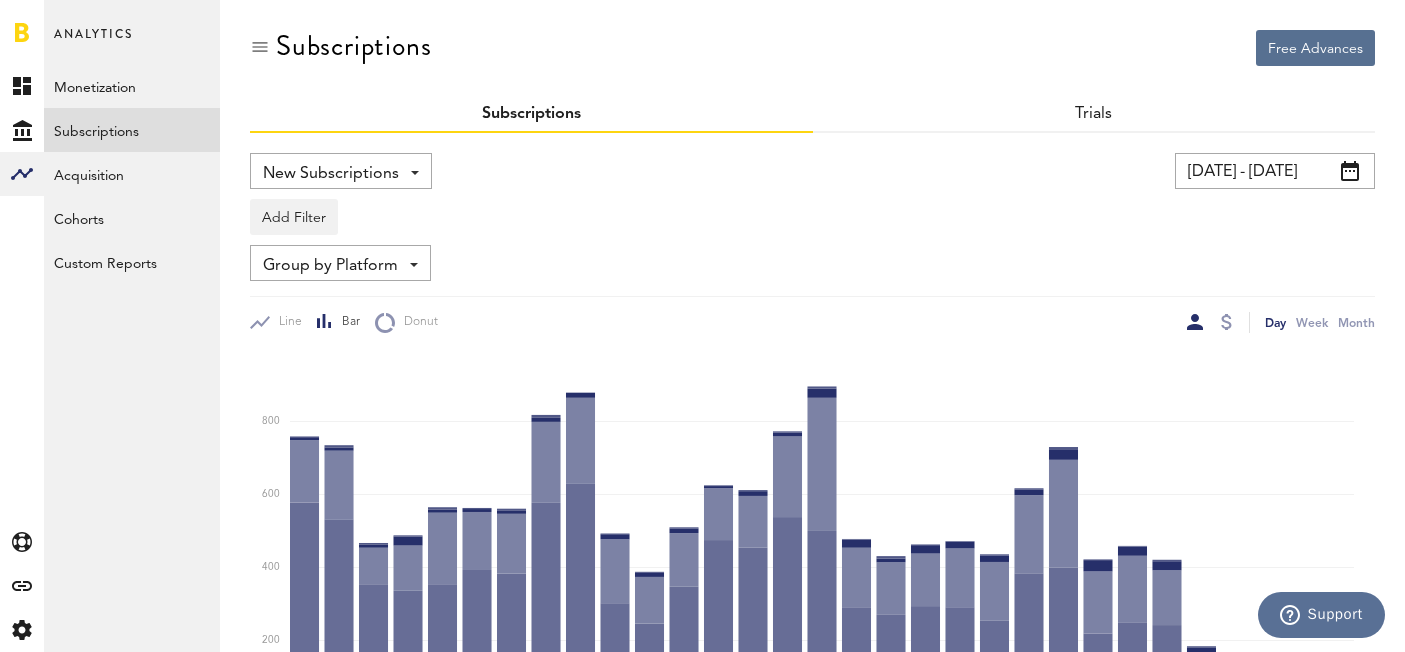 click on "Group by Platform" at bounding box center [330, 266] 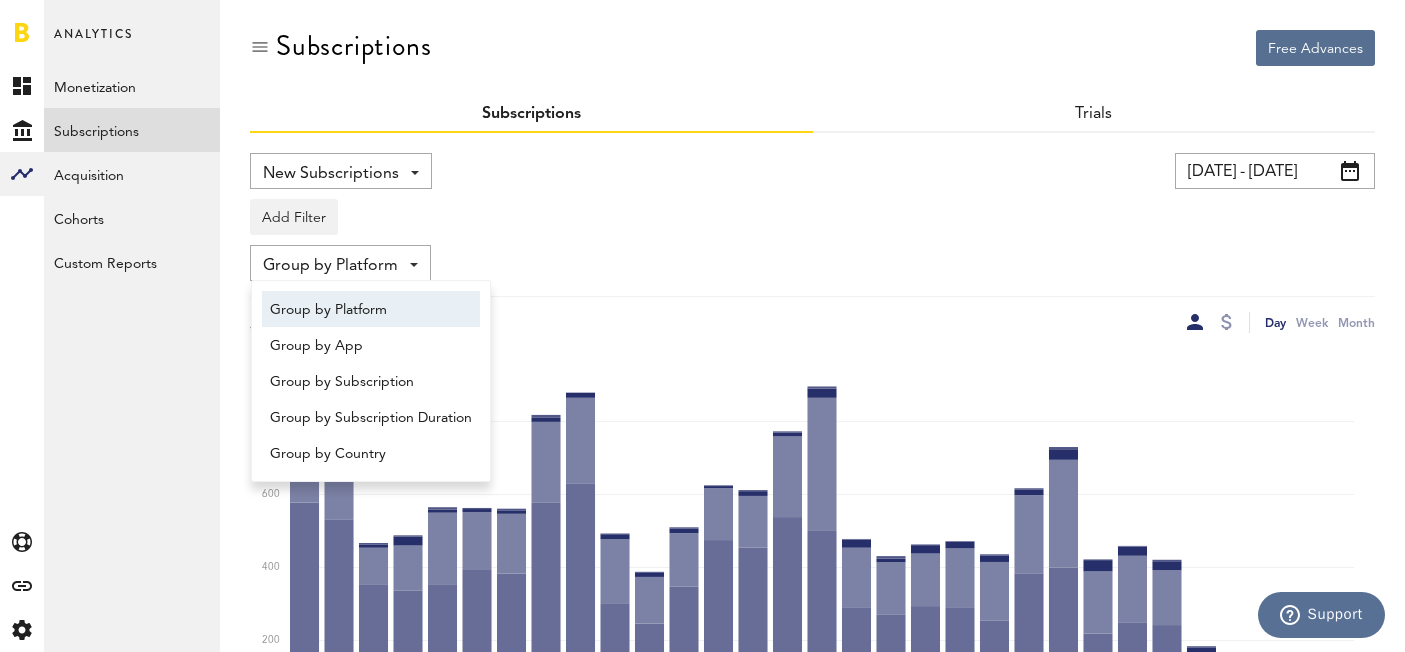 click on "Group by Platform                                 Group by Platform                     Group by App                     Group by Subscription                     Group by Subscription Duration                     Group by Country" at bounding box center (812, 263) 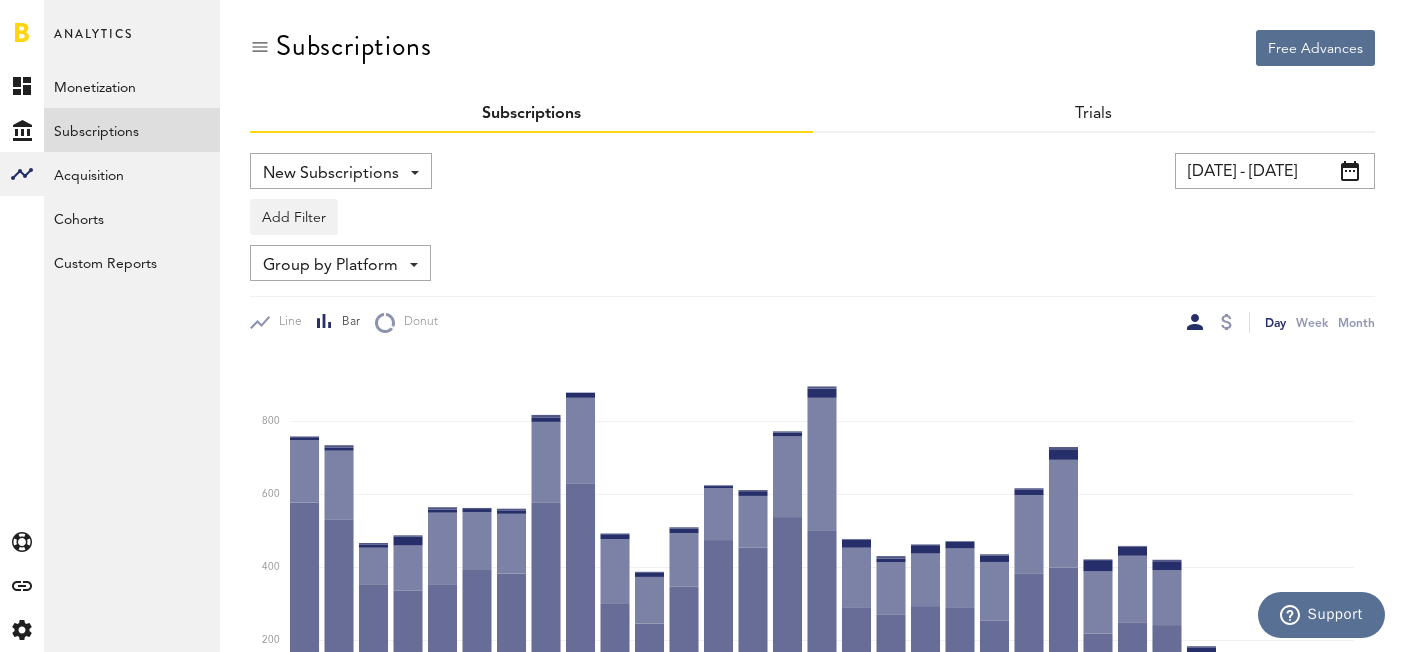 click on "07/05/25 - 08/04/25                Last 30 days       Last 90 days       Last 180 days       Last 2 years                        previous       July 2025         next               Sun     Mon     Tue     Wed     Thu     Fri     Sat                           1         2         3         4         5               6         7         8         9         10         11         12               13         14         15         16         17         18         19               20         21         22         23         24         25         26               27         28         29         30         31                                                                             previous       August 2025         next               Sun     Mon     Tue     Wed     Thu     Fri     Sat                                       1         2               3         4         5         6         7         8         9               10         11         12         13         14         15         16               17" at bounding box center [1090, 171] 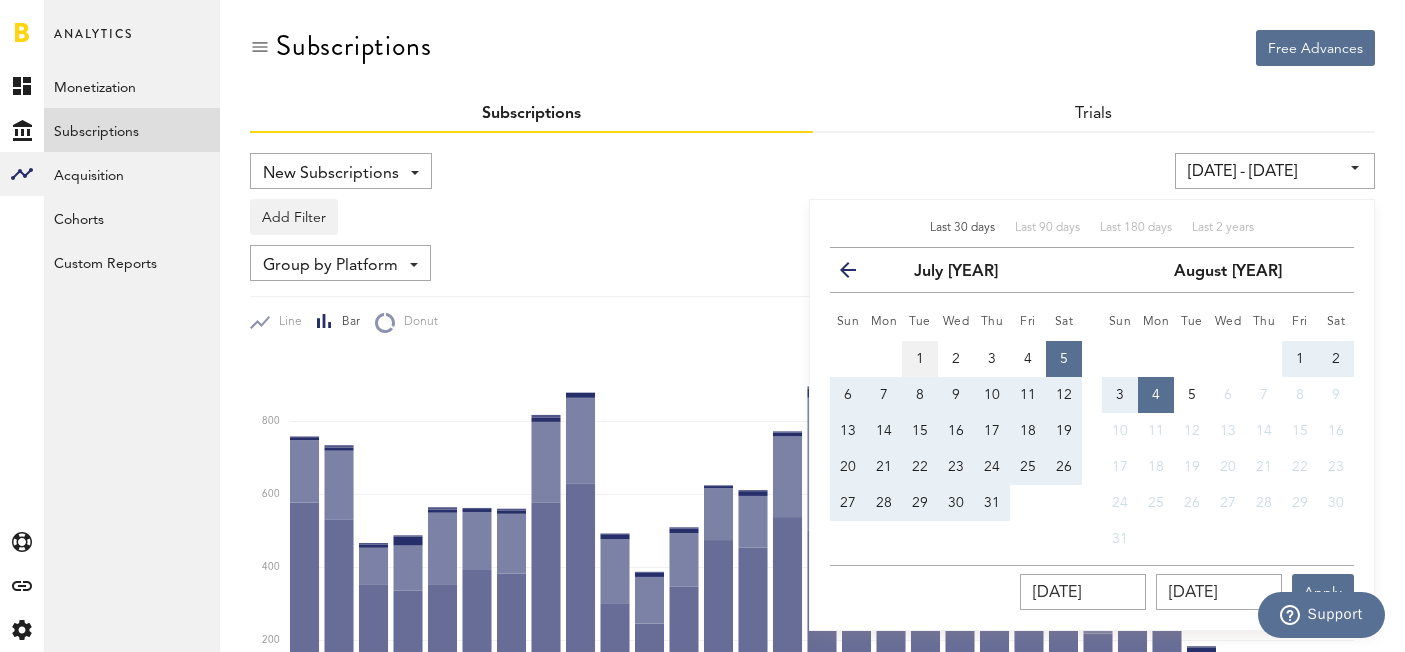 click on "1" at bounding box center (920, 359) 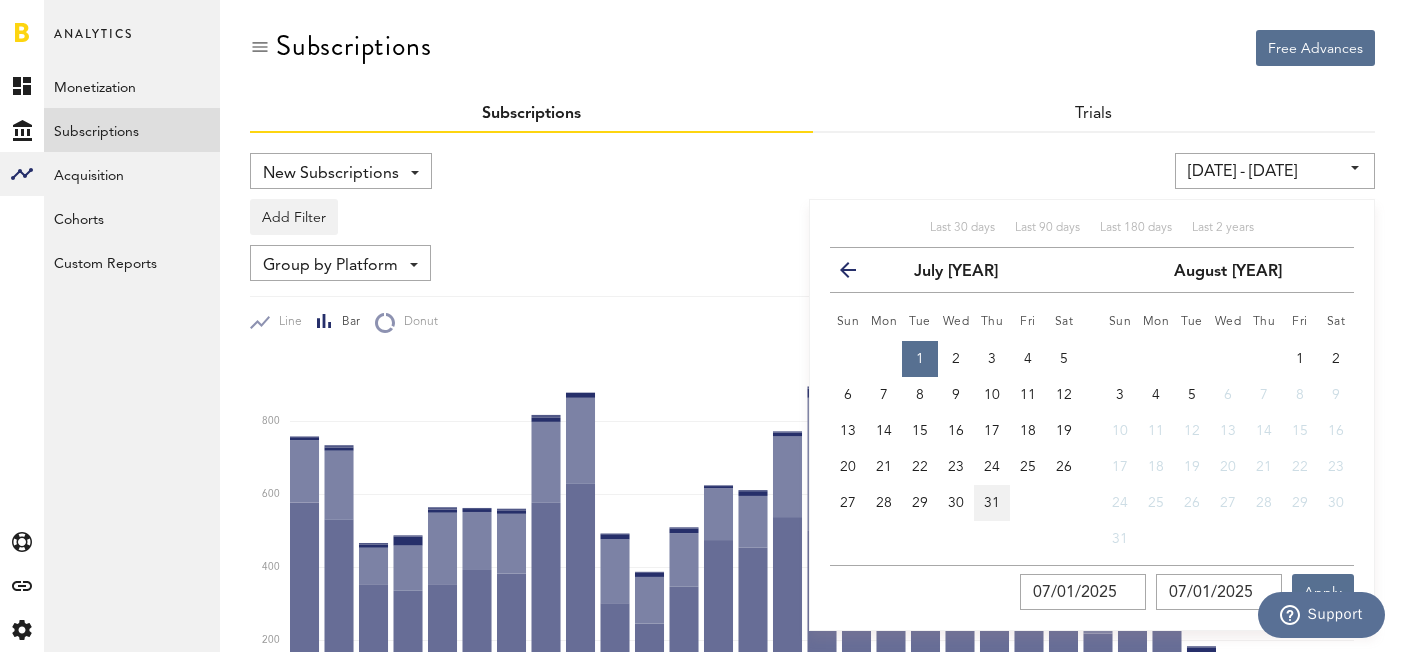 click on "31" at bounding box center (992, 503) 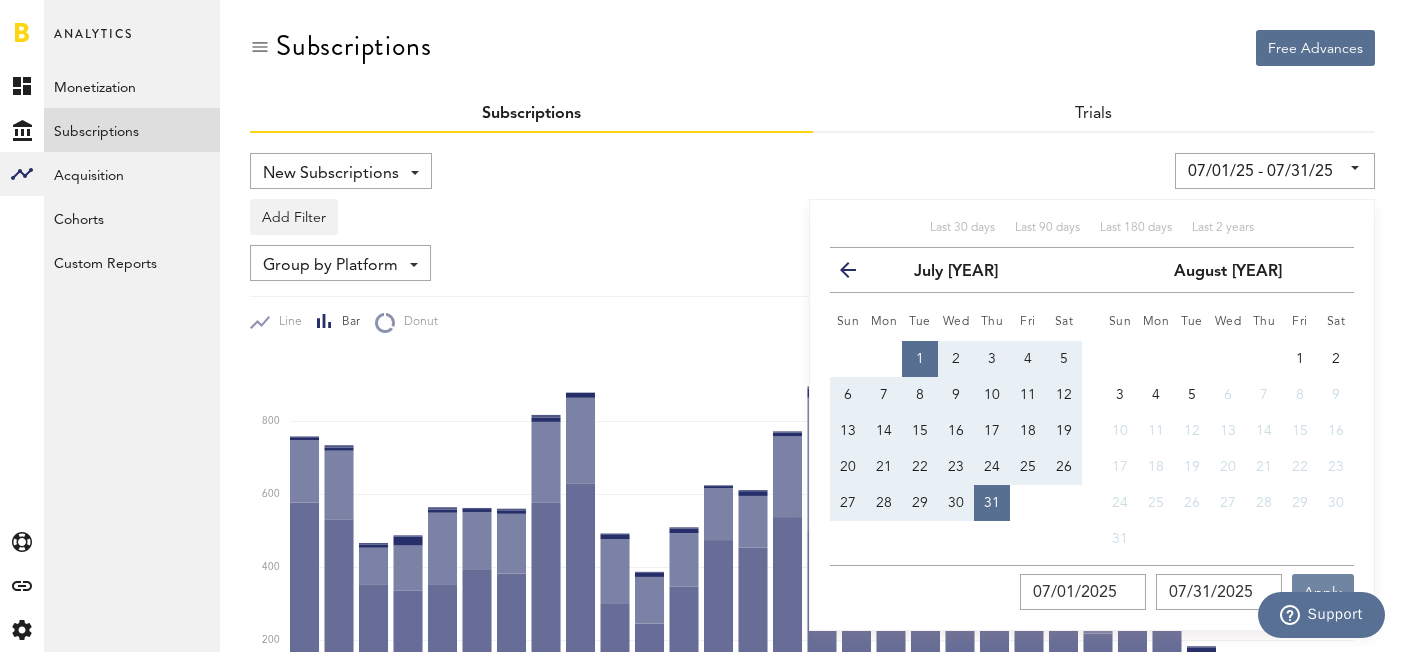 click on "Apply" at bounding box center [1323, 592] 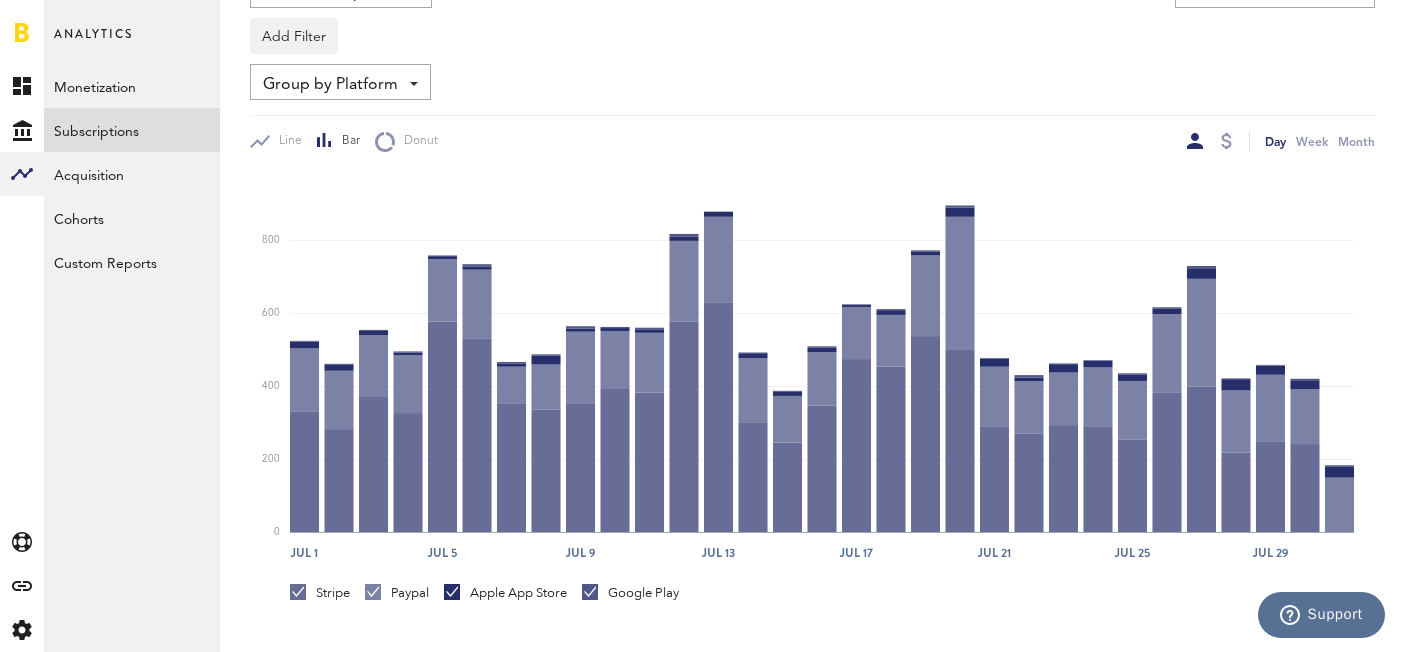 scroll, scrollTop: 0, scrollLeft: 0, axis: both 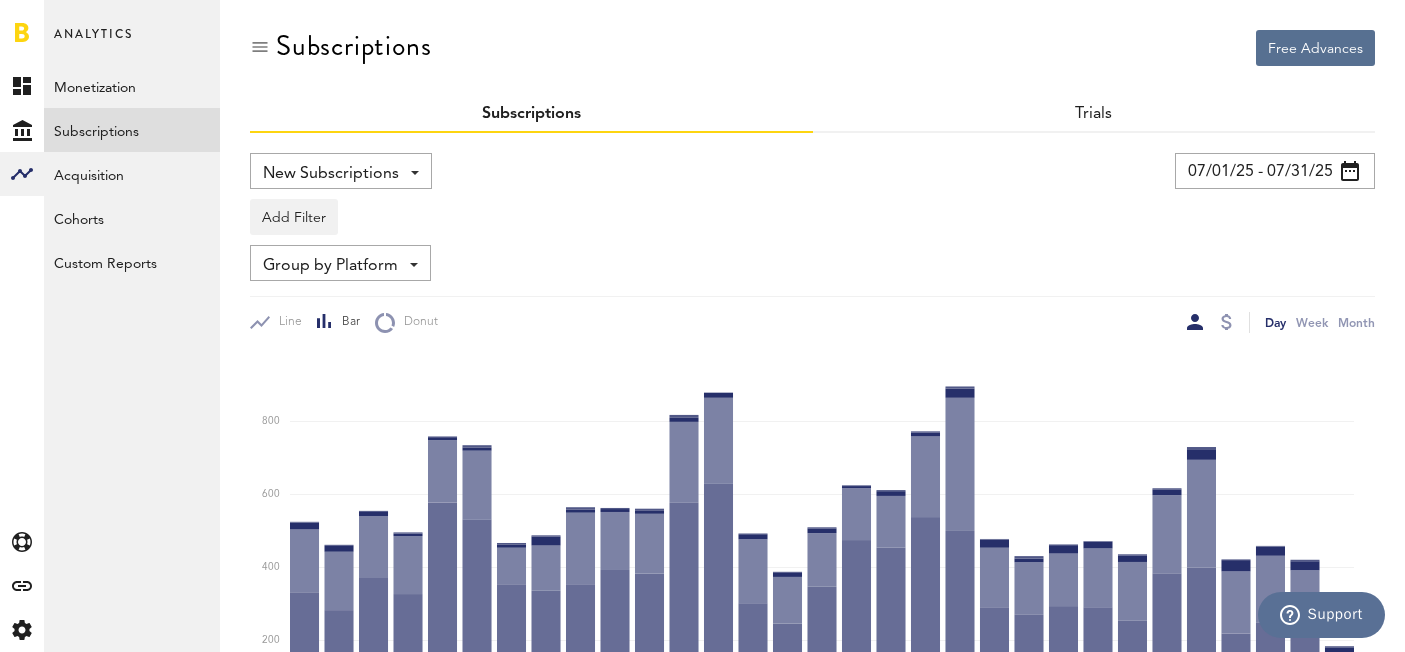 click on "07/01/25 - 07/31/25" at bounding box center [1275, 171] 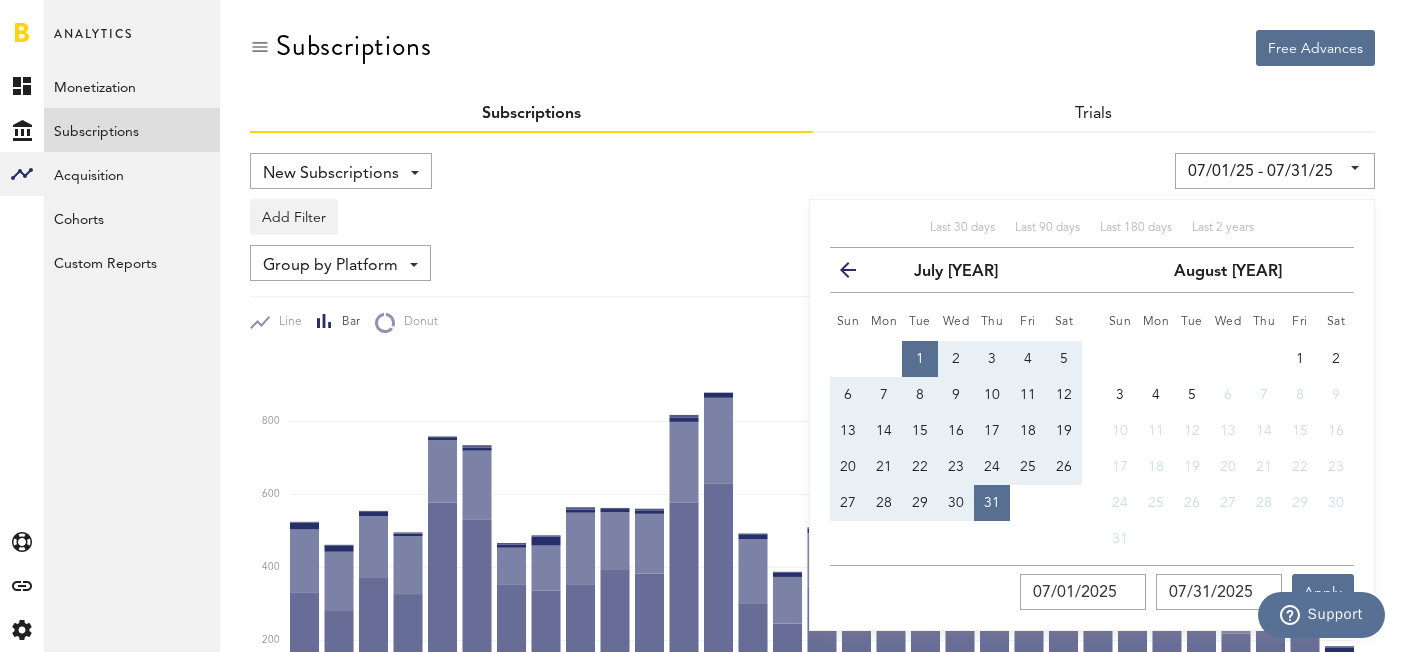 click at bounding box center [856, 274] 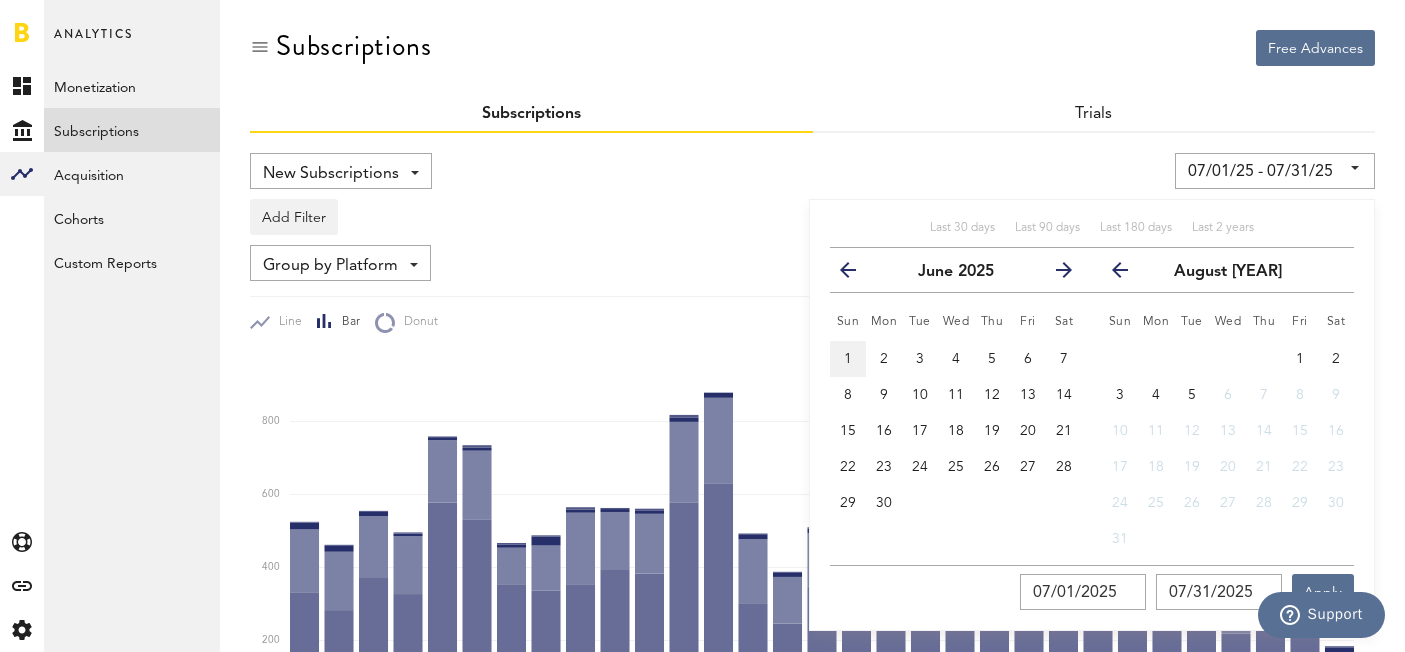 click on "1" at bounding box center [848, 359] 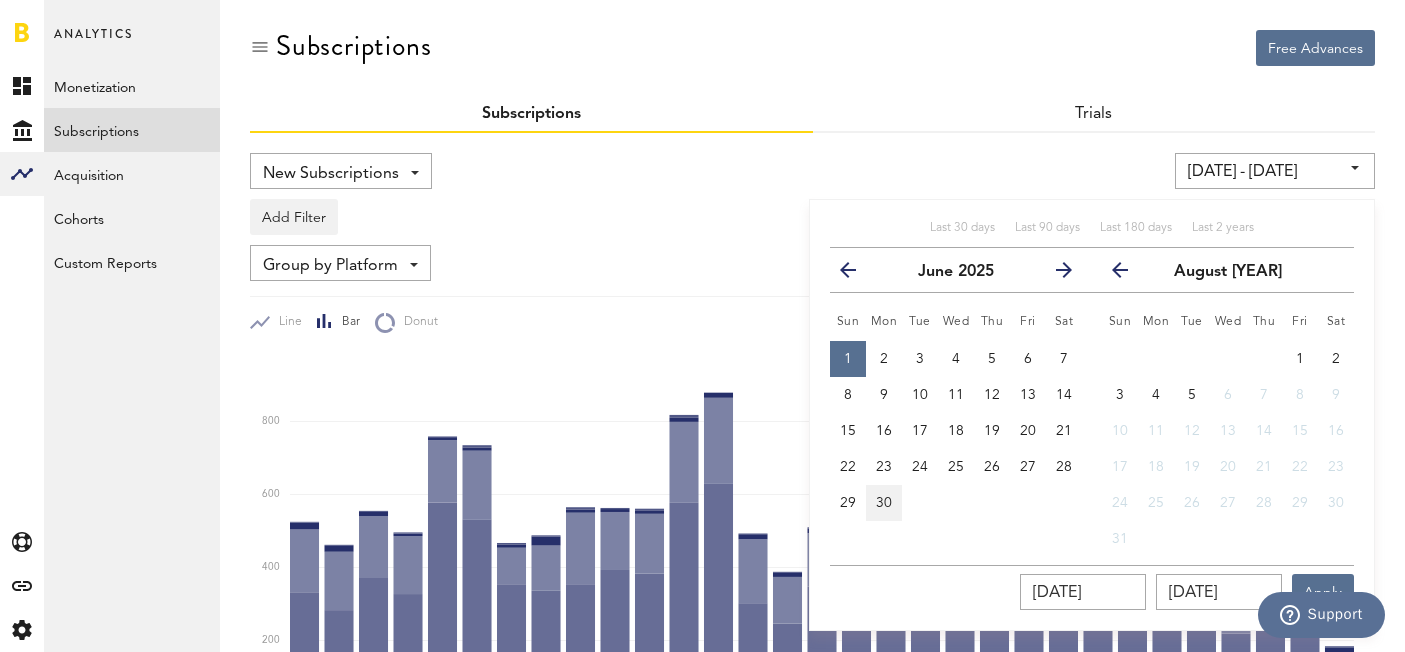 click on "30" at bounding box center [884, 503] 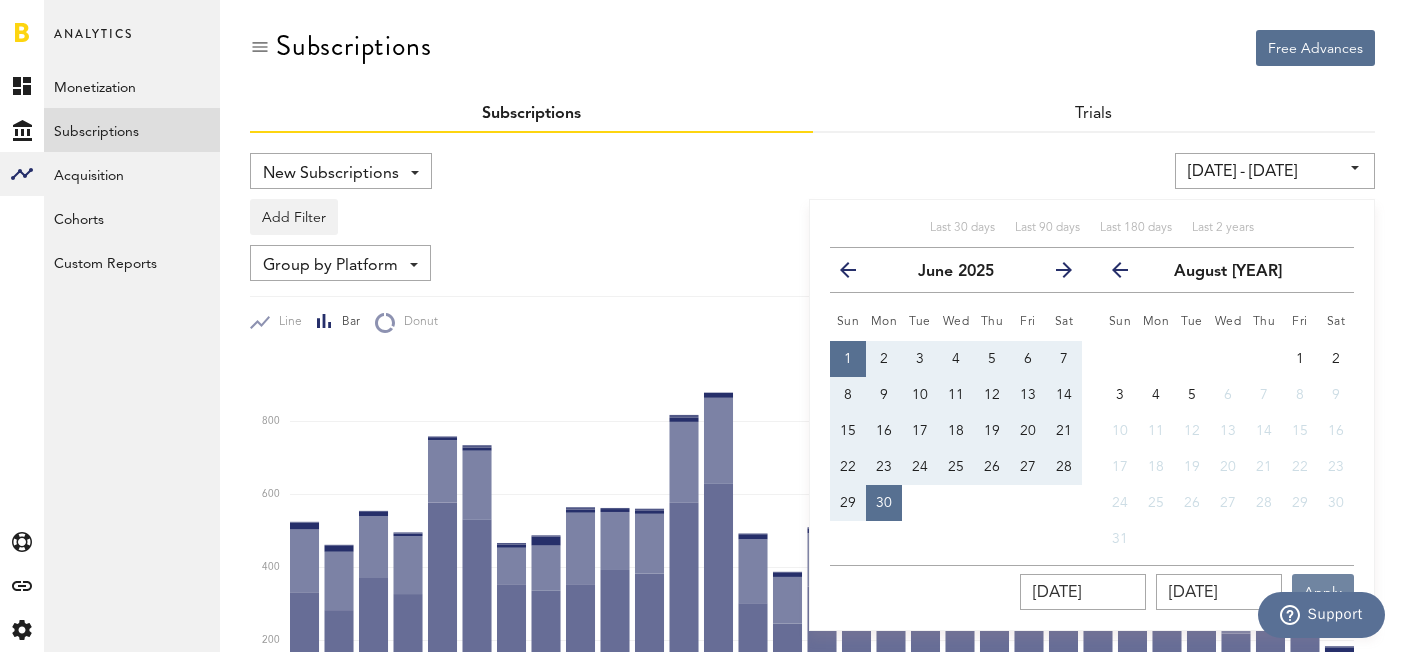 click on "Apply" at bounding box center [1323, 592] 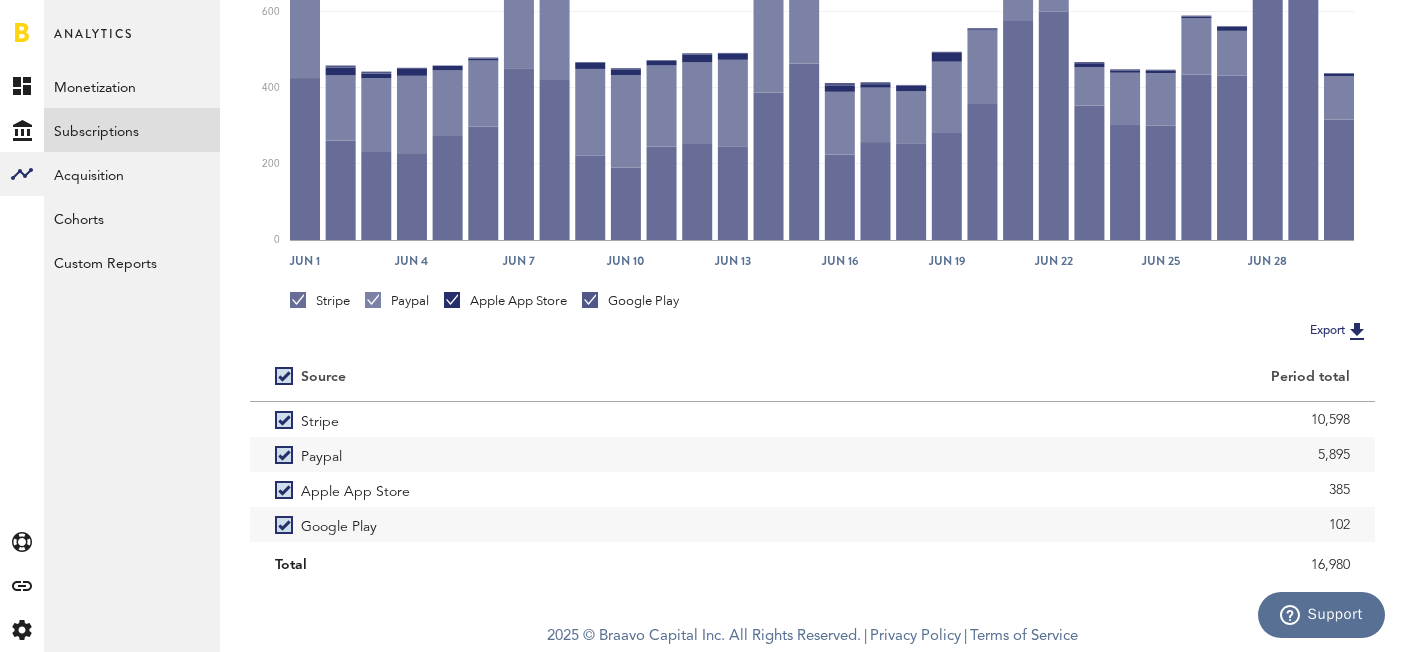 scroll, scrollTop: 0, scrollLeft: 0, axis: both 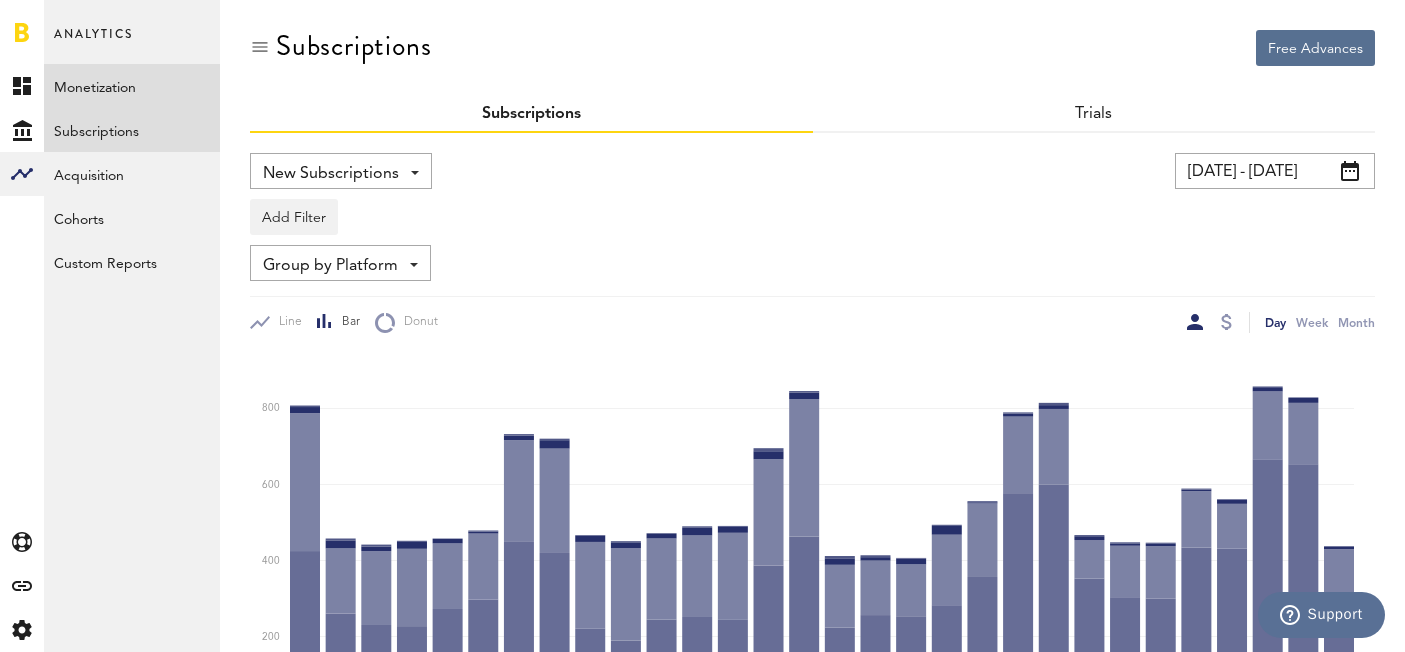 click on "Monetization" at bounding box center (132, 86) 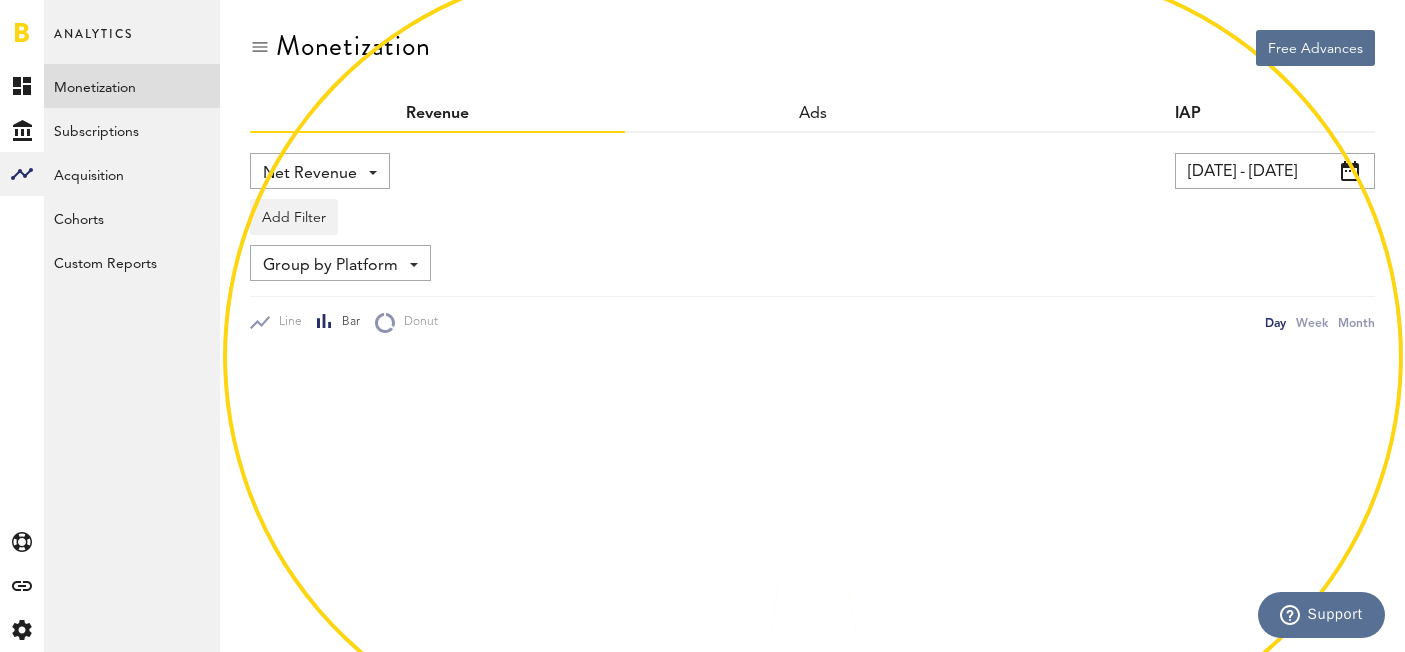click on "IAP" at bounding box center [1188, 114] 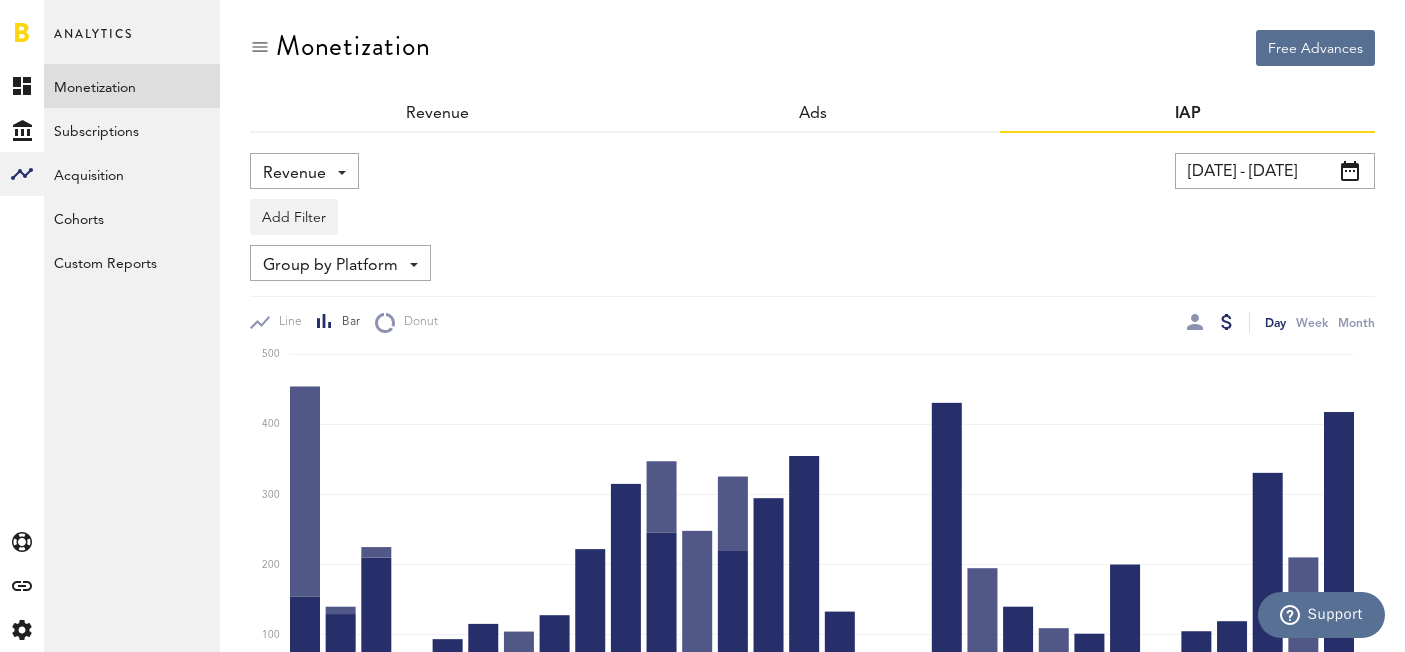 scroll, scrollTop: 17, scrollLeft: 0, axis: vertical 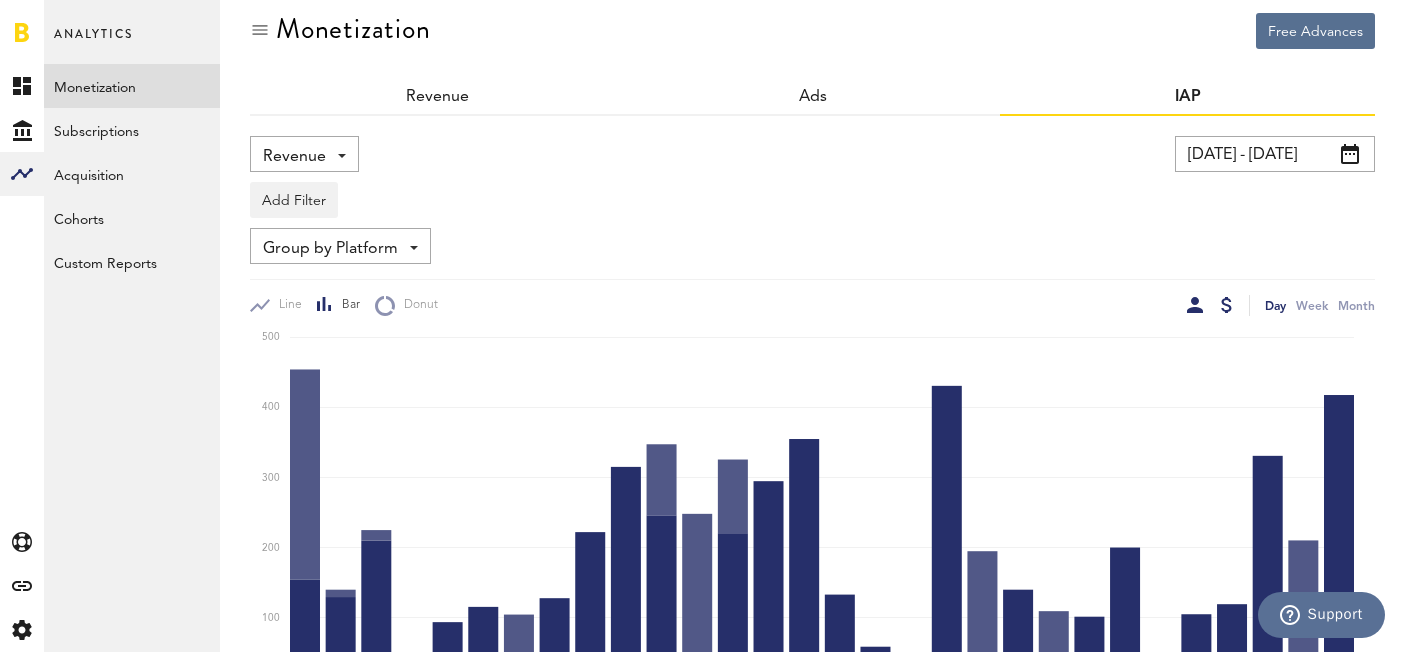 click at bounding box center [1195, 305] 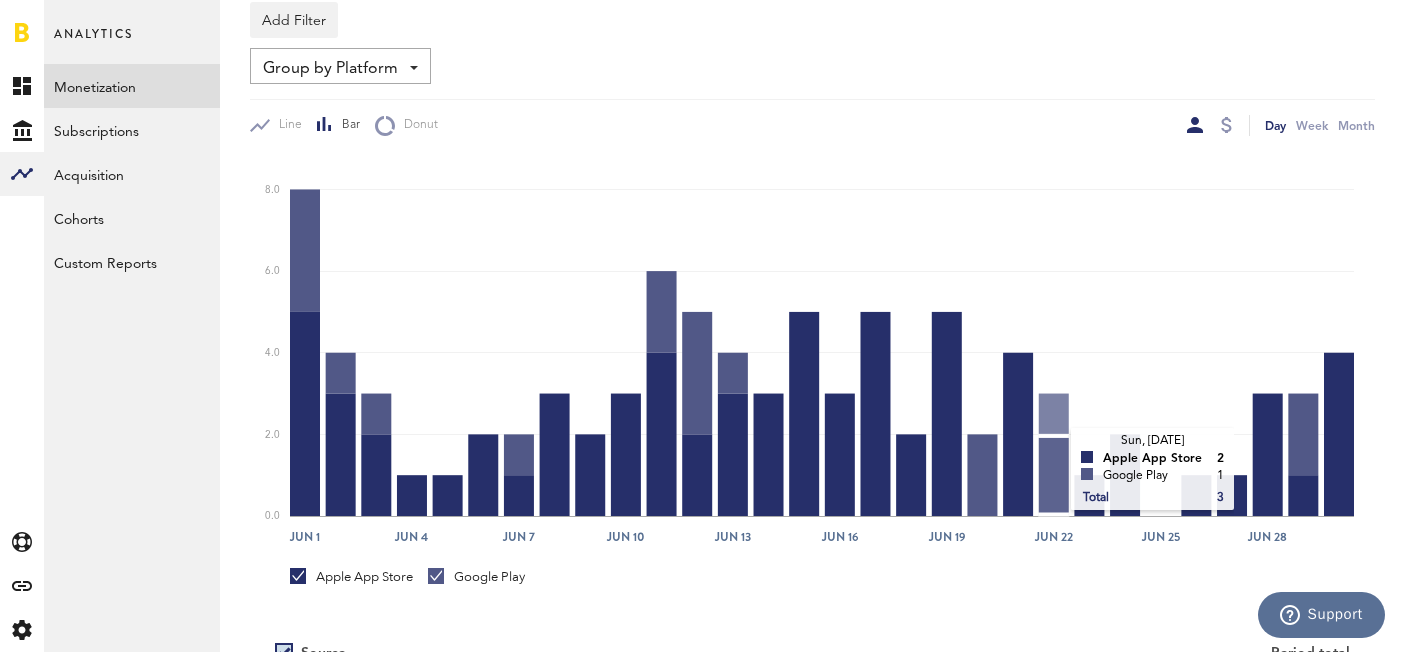 scroll, scrollTop: 0, scrollLeft: 0, axis: both 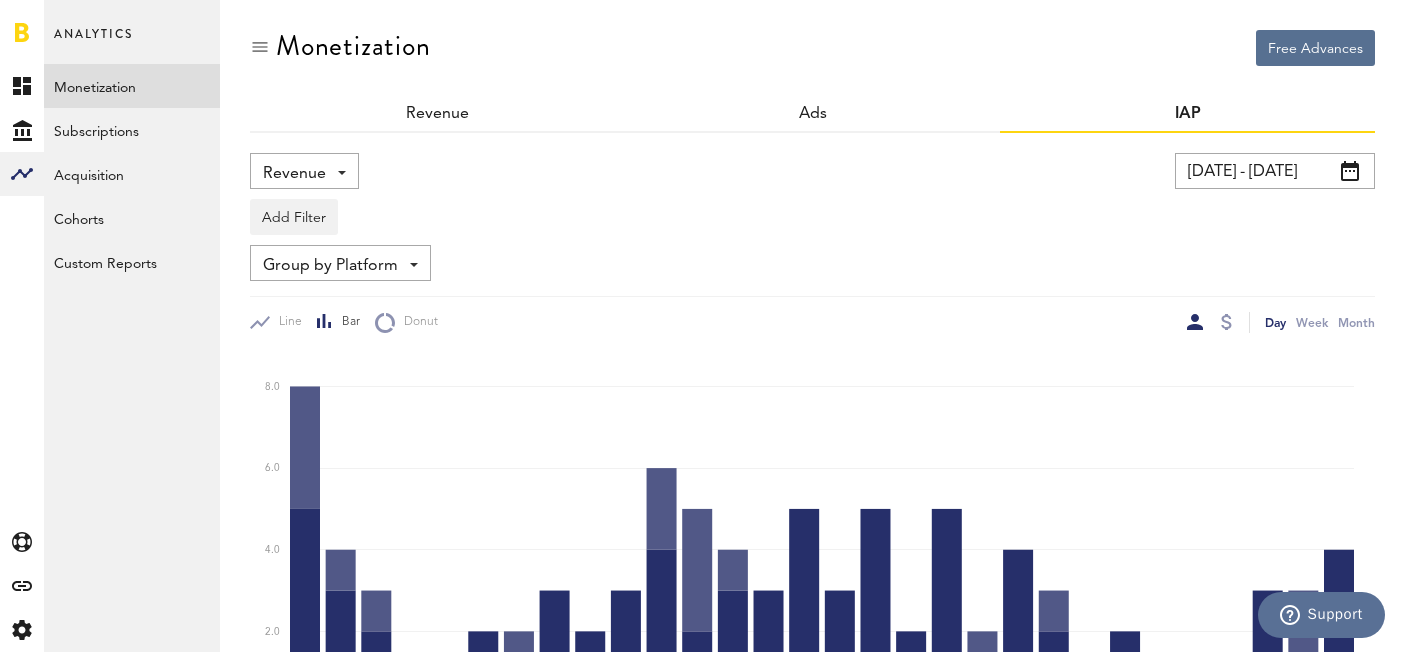 click on "06/01/25 - 06/30/25" at bounding box center [1275, 171] 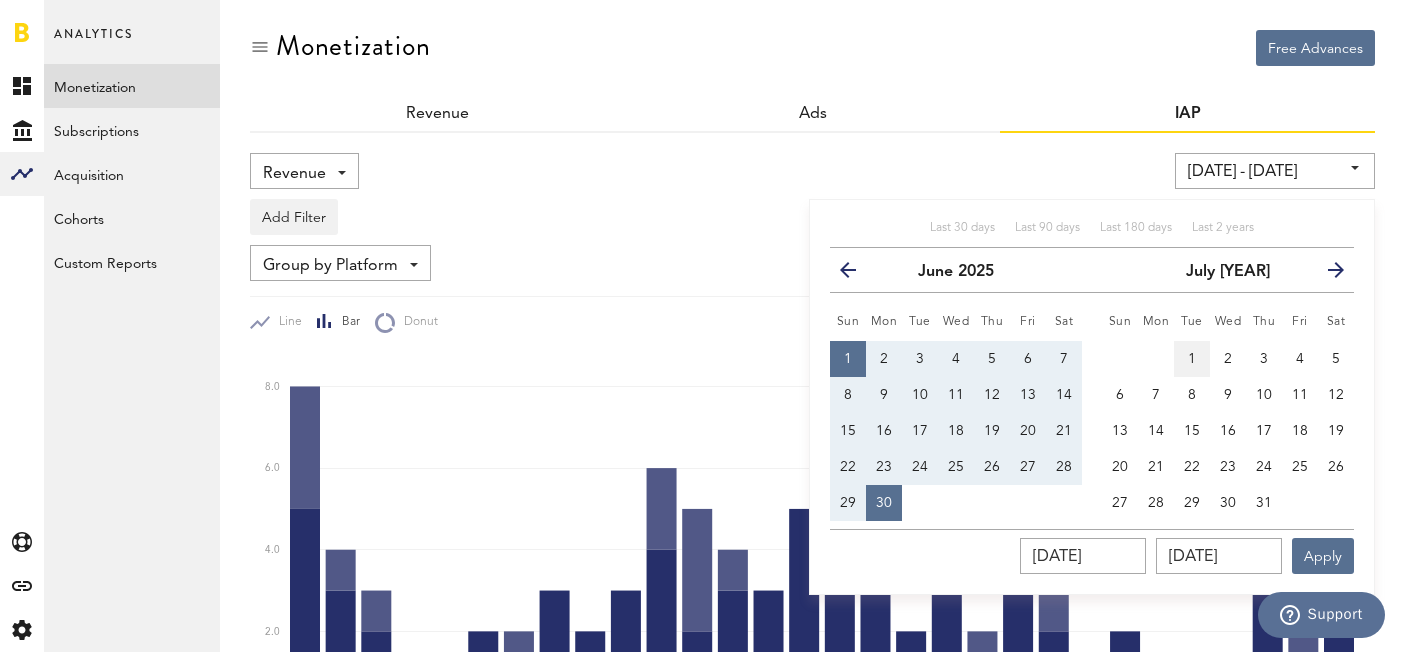 click on "1" at bounding box center (1192, 359) 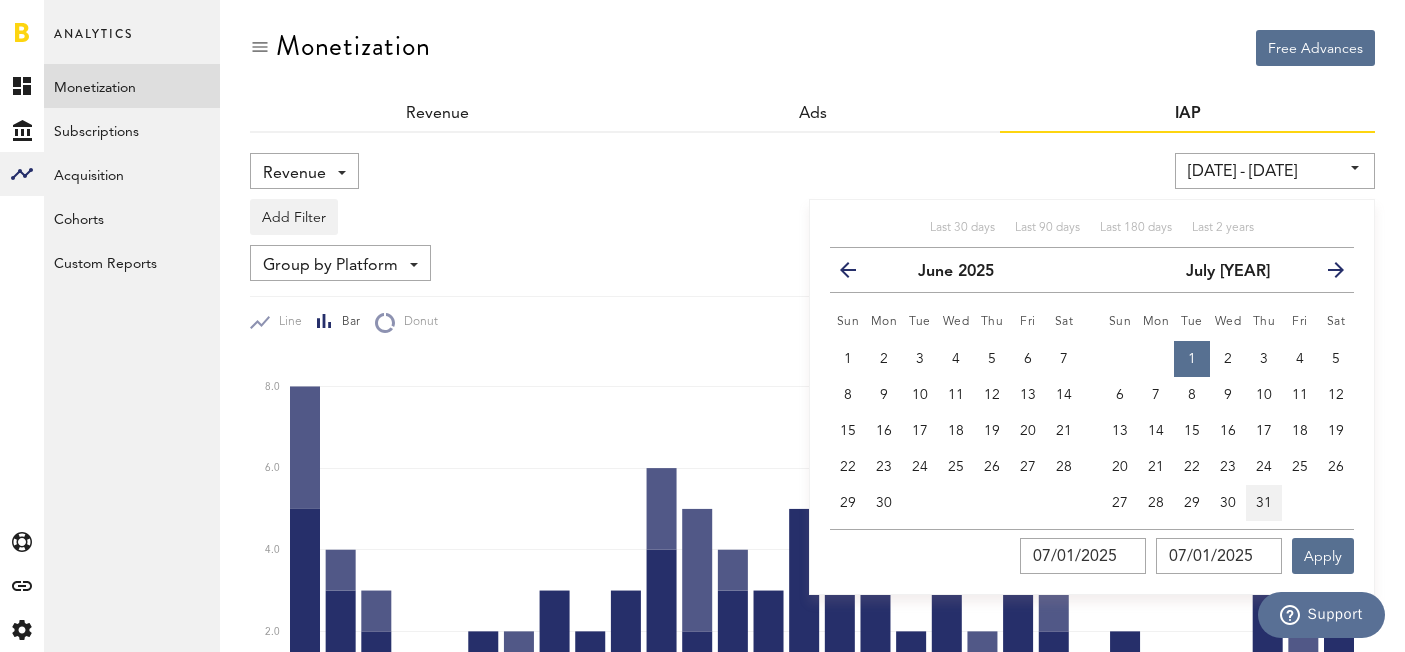 click on "31" at bounding box center [1264, 503] 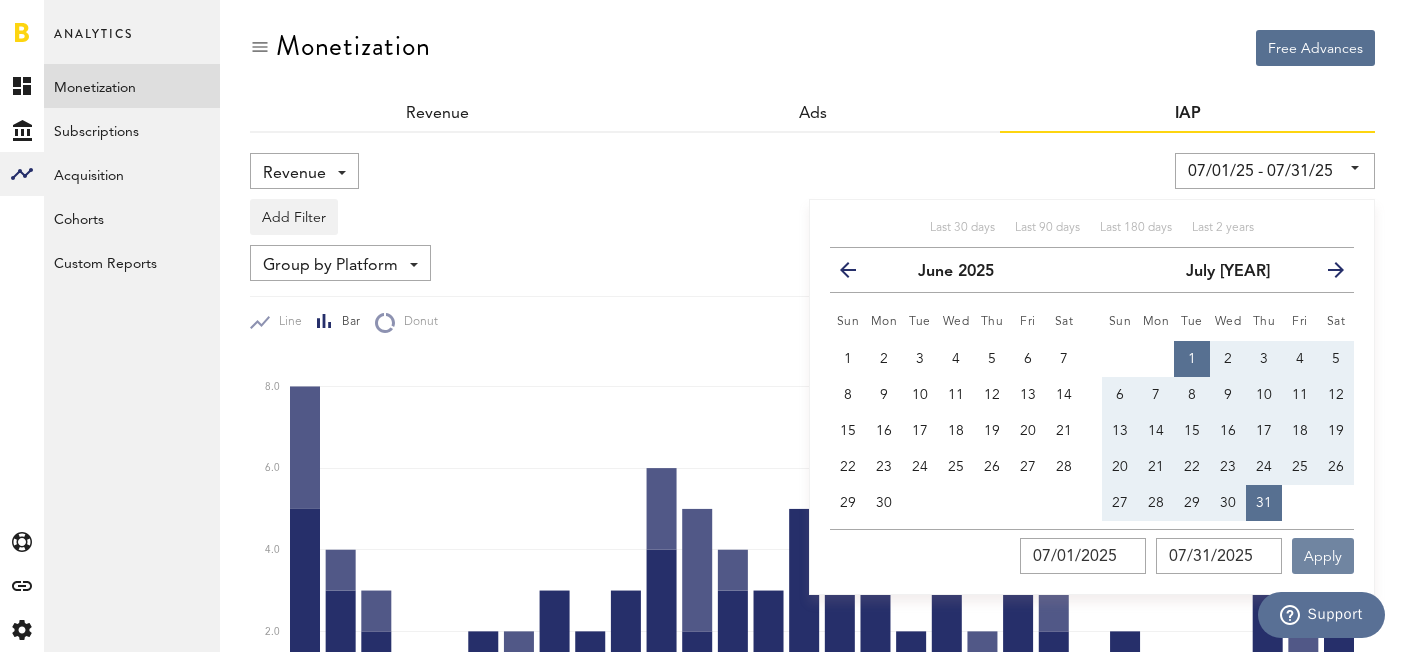 click on "Apply" at bounding box center (1323, 556) 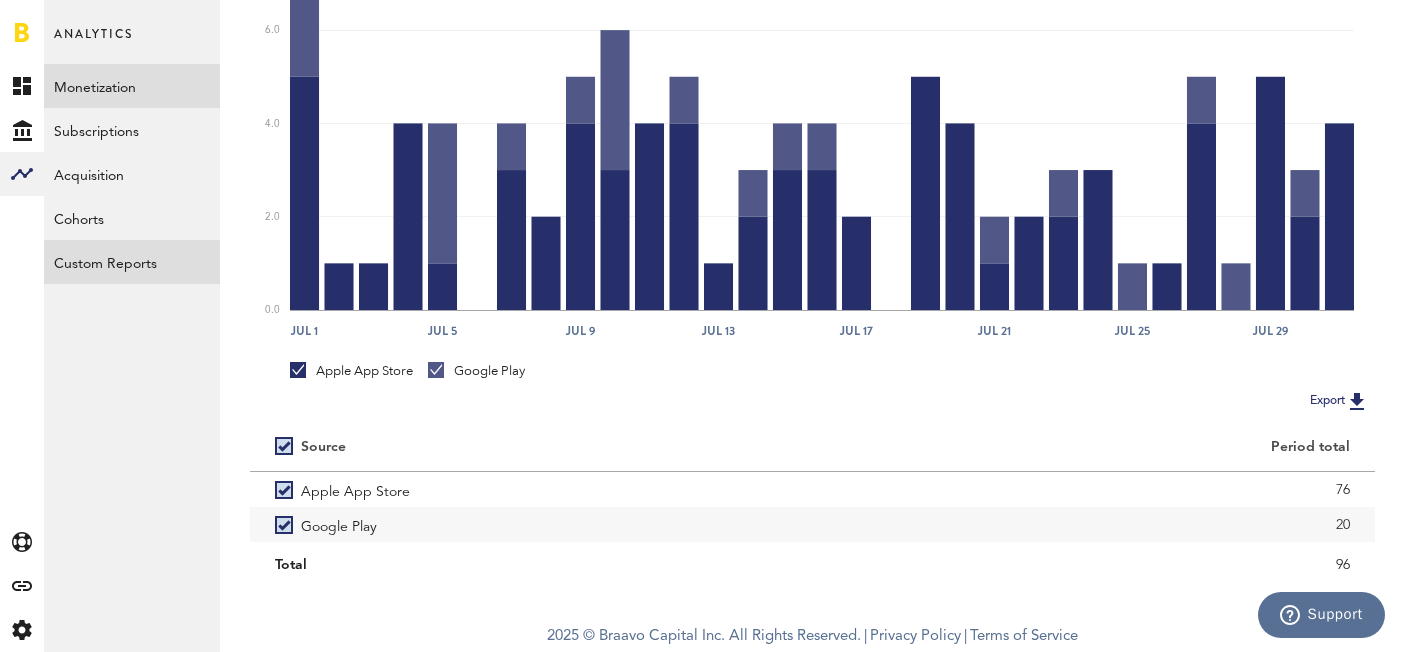 scroll, scrollTop: 0, scrollLeft: 0, axis: both 